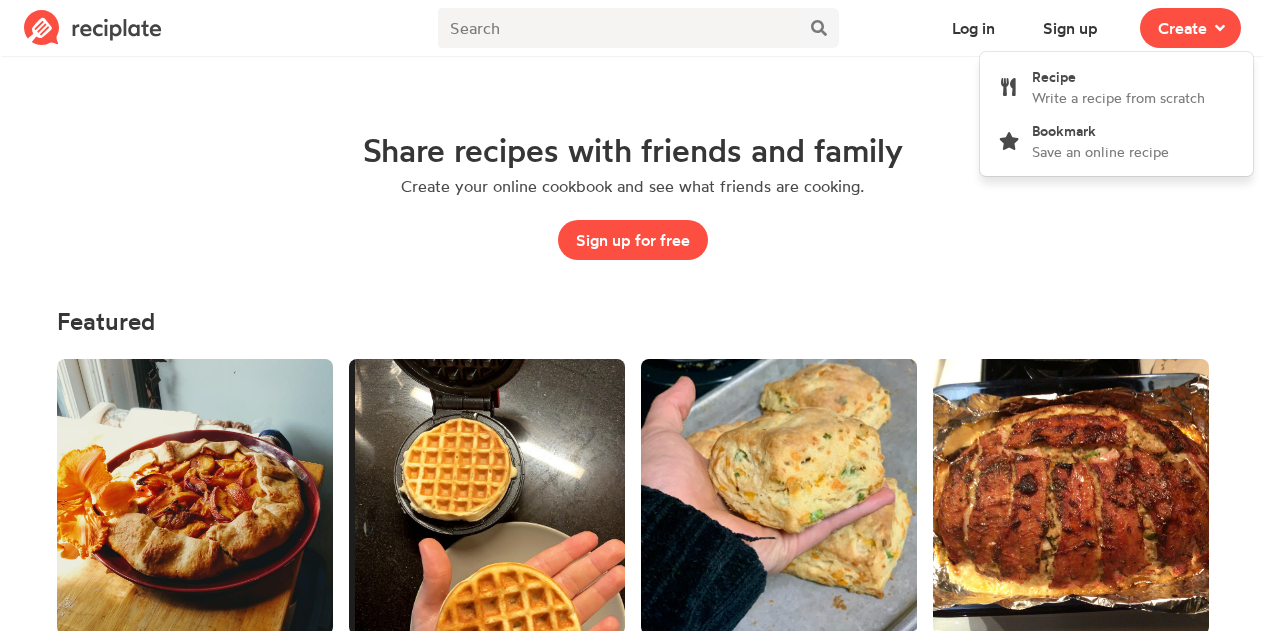 scroll, scrollTop: 0, scrollLeft: 0, axis: both 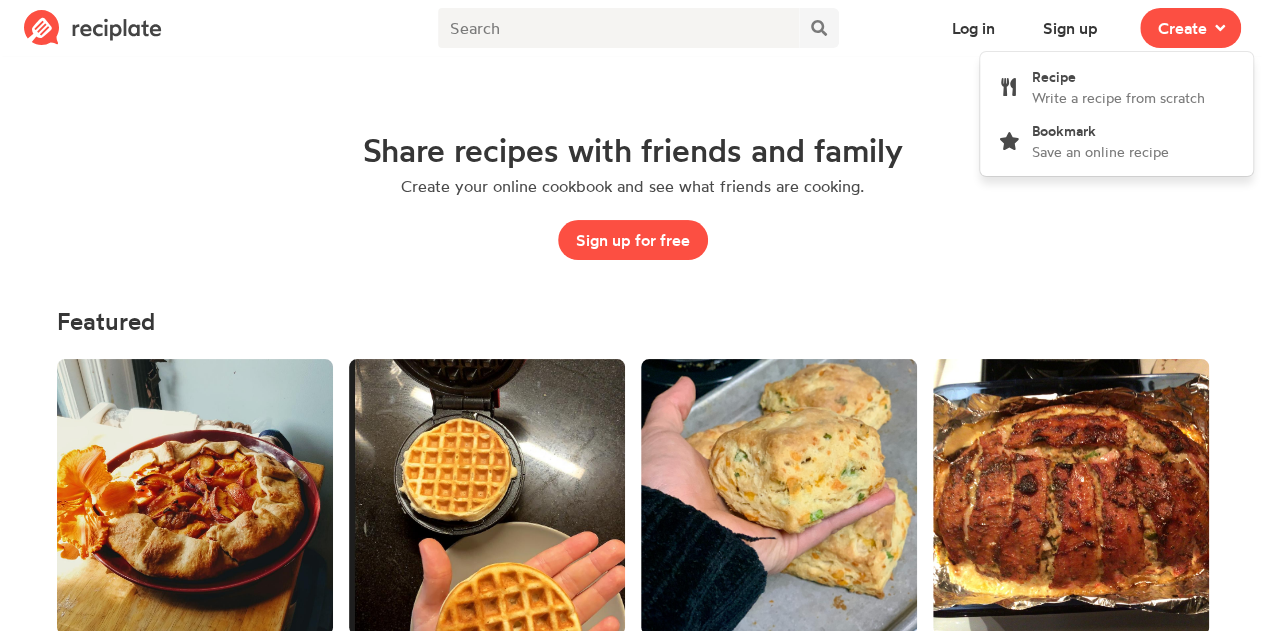 click on "Share recipes with friends and family   Create your online cookbook and see what friends are cooking.   Sign up for free" at bounding box center (633, 196) 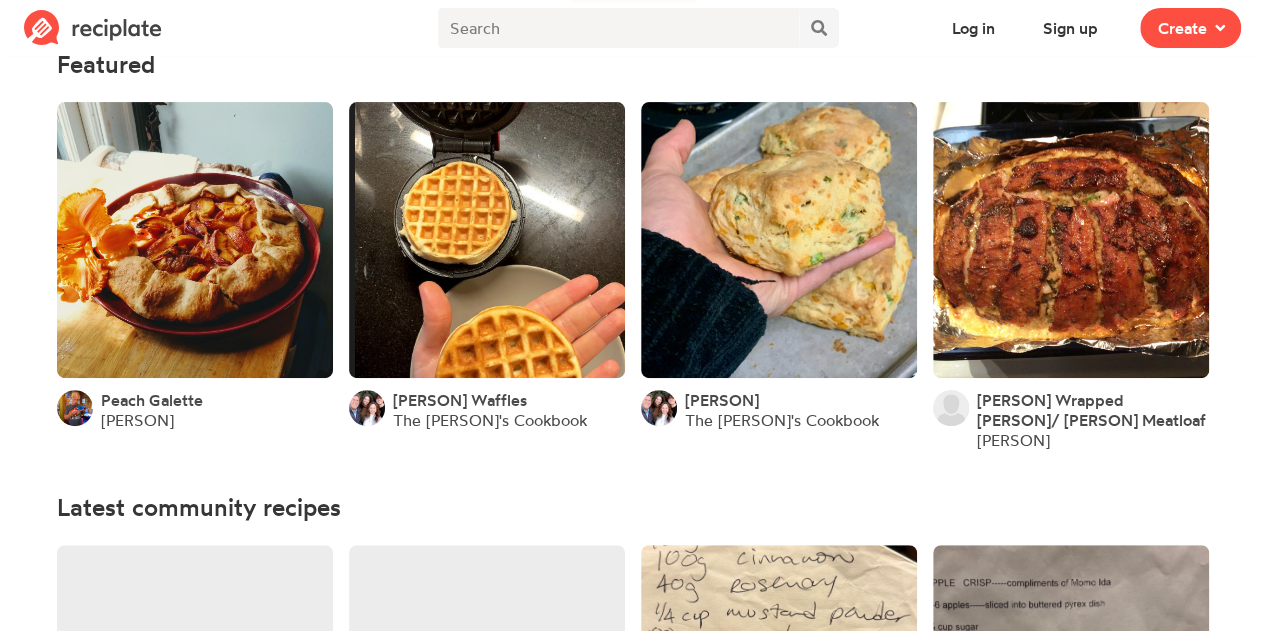 scroll, scrollTop: 258, scrollLeft: 0, axis: vertical 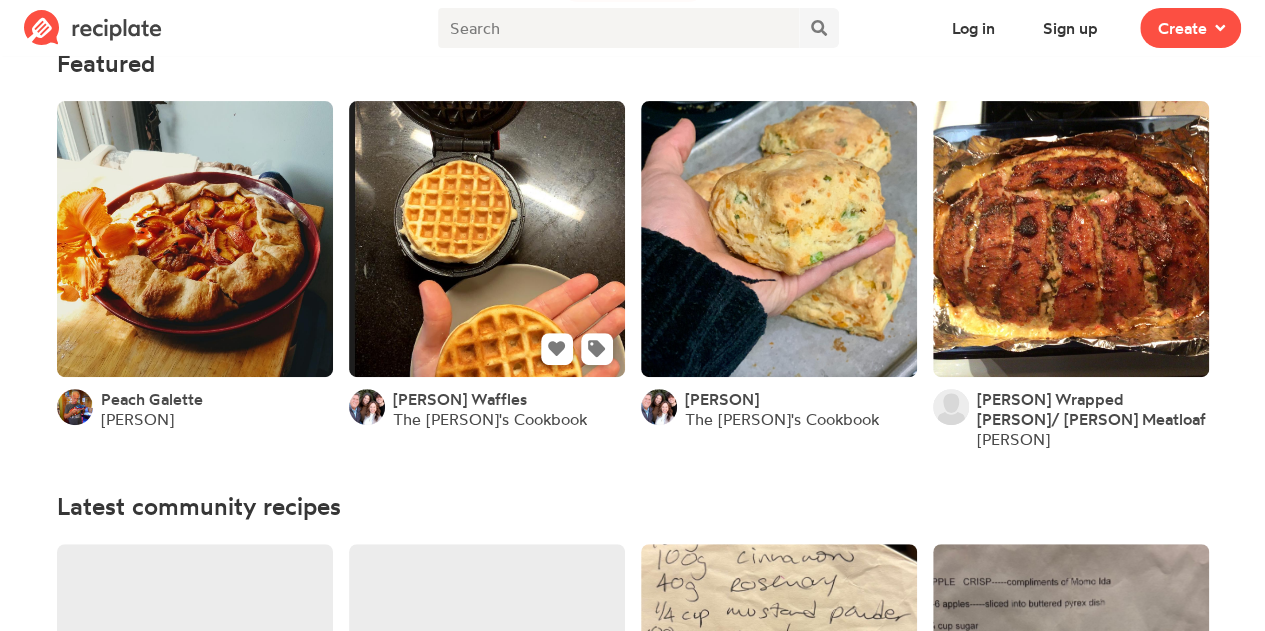 click at bounding box center [487, 239] 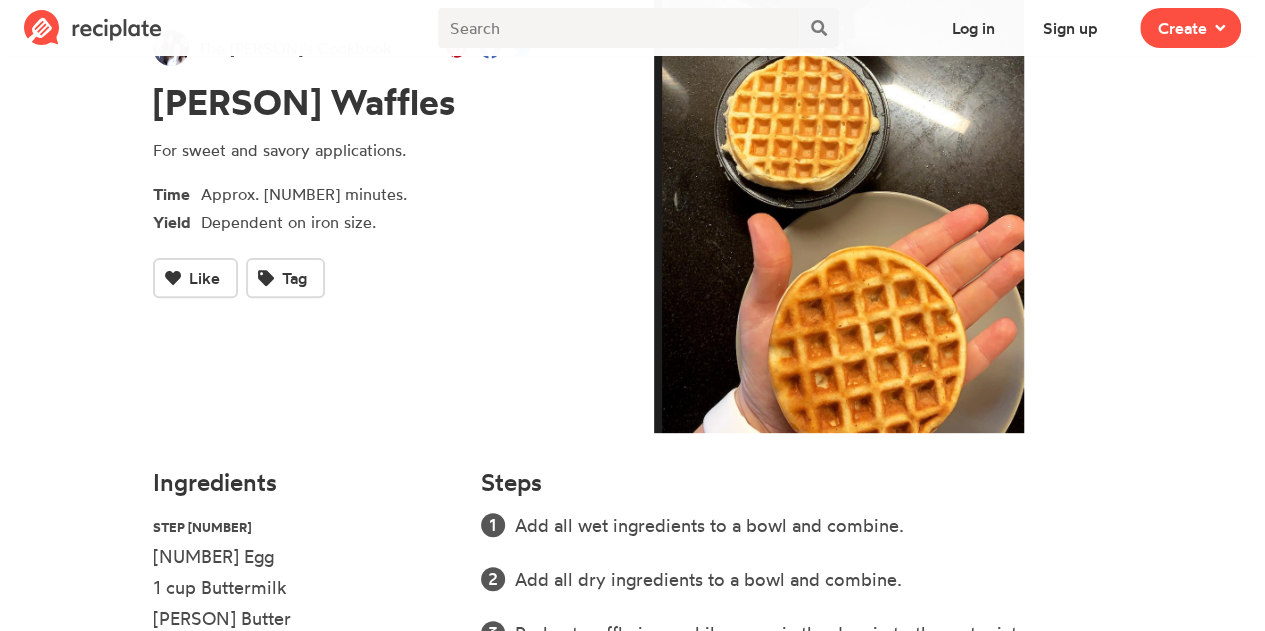 scroll, scrollTop: 0, scrollLeft: 0, axis: both 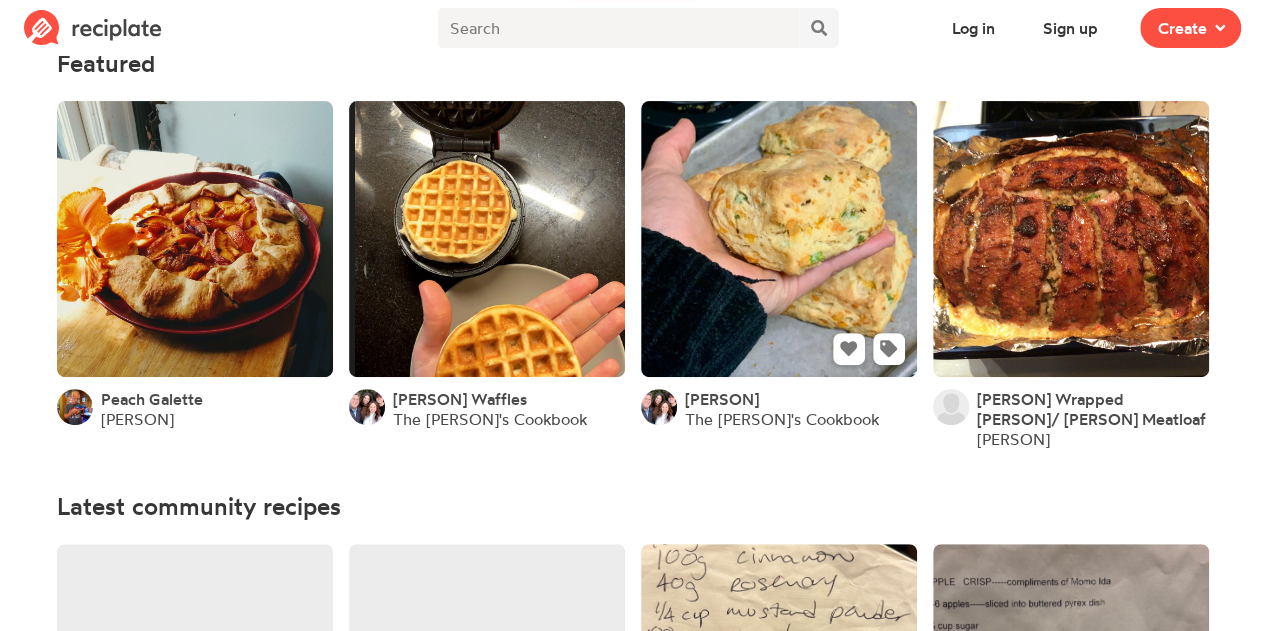 click at bounding box center [779, 239] 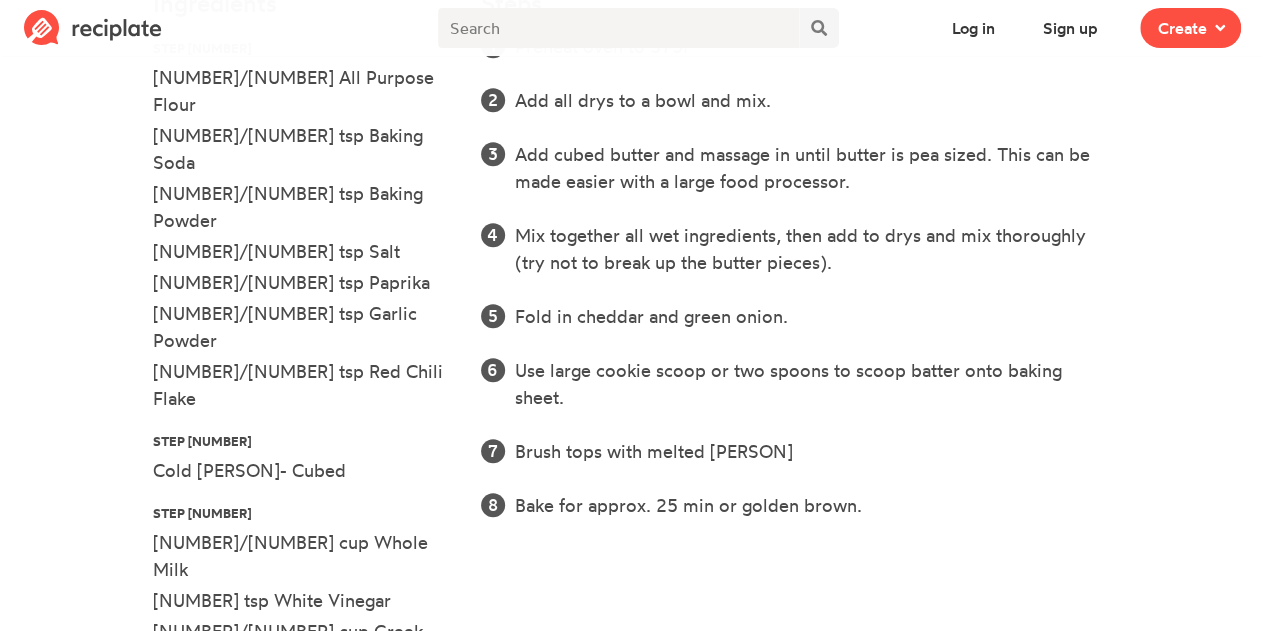 scroll, scrollTop: 758, scrollLeft: 0, axis: vertical 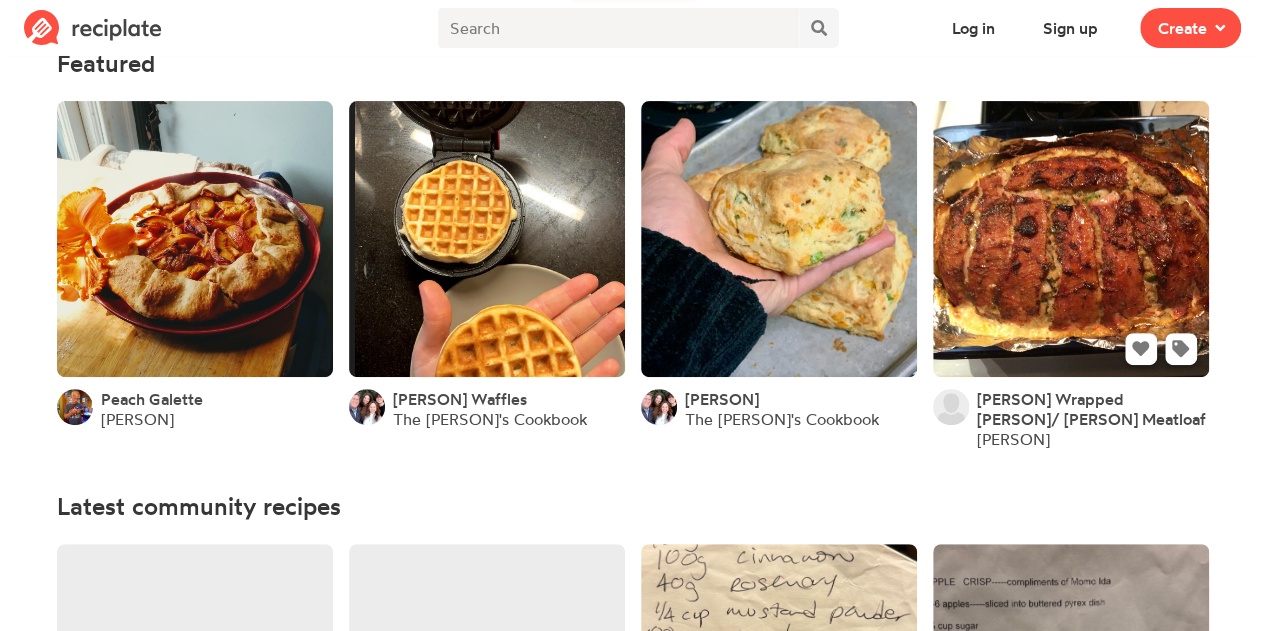 click at bounding box center [1071, 239] 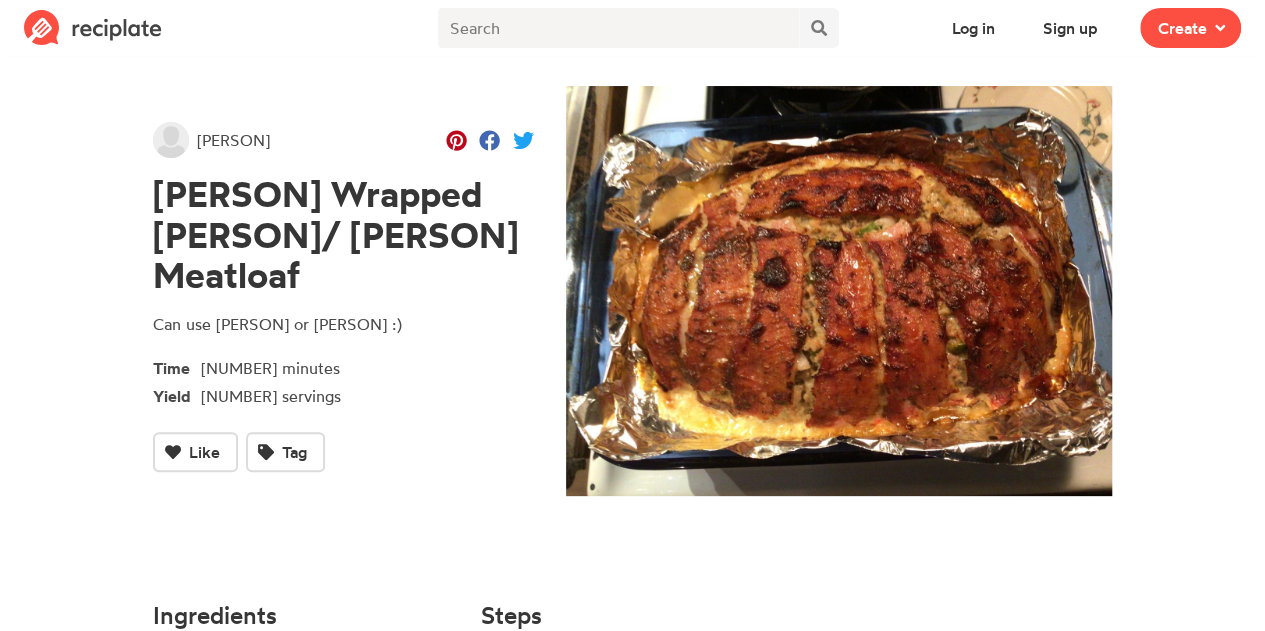 scroll, scrollTop: 0, scrollLeft: 0, axis: both 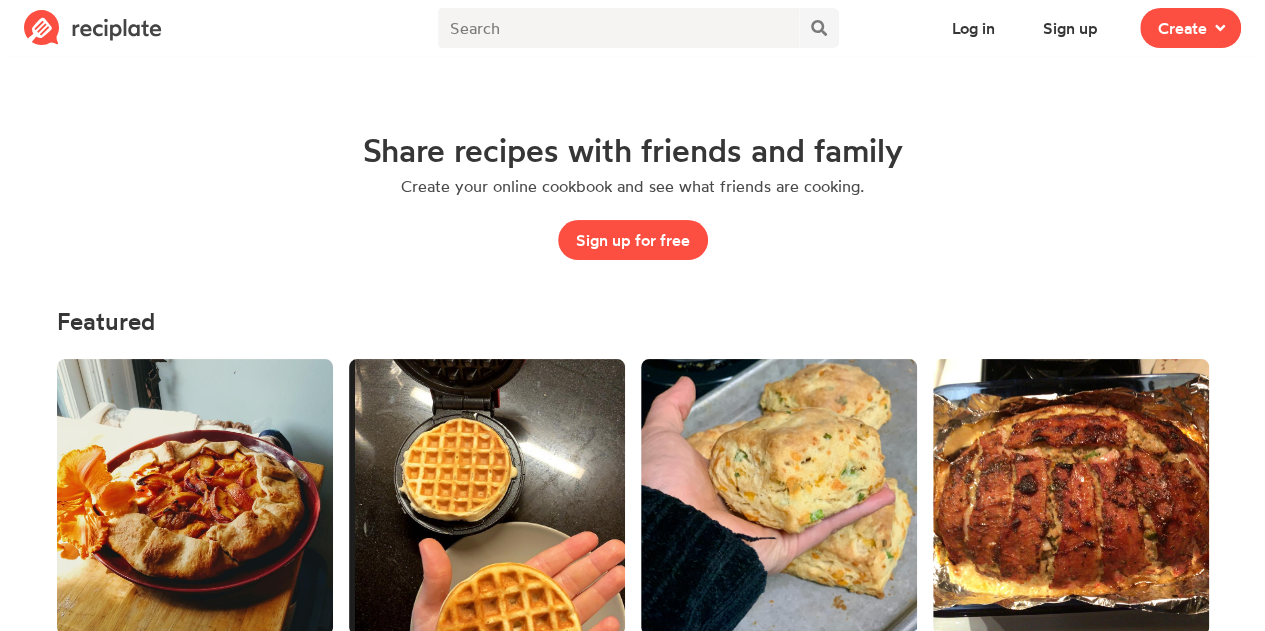 click on "Share recipes with friends and family   Create your online cookbook and see what friends are cooking.   Sign up for free" at bounding box center (633, 196) 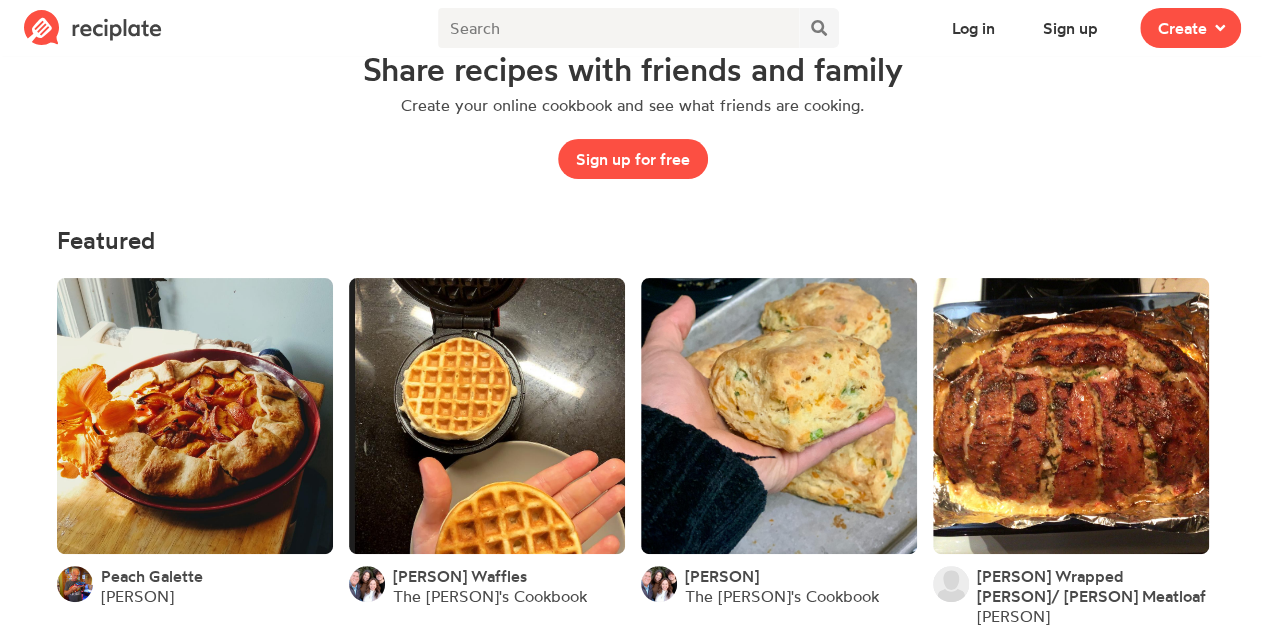 scroll, scrollTop: 0, scrollLeft: 0, axis: both 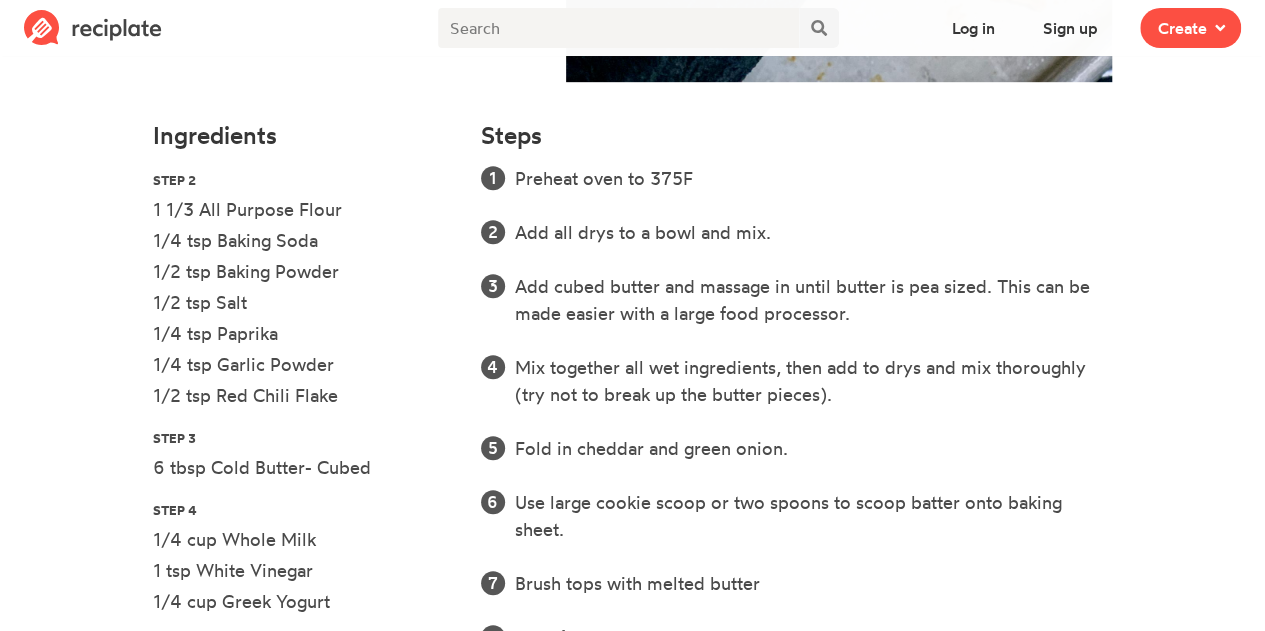 click on "Mix together all wet ingredients, then add to drys and mix thoroughly (try not to break up the butter pieces)." at bounding box center [813, 381] 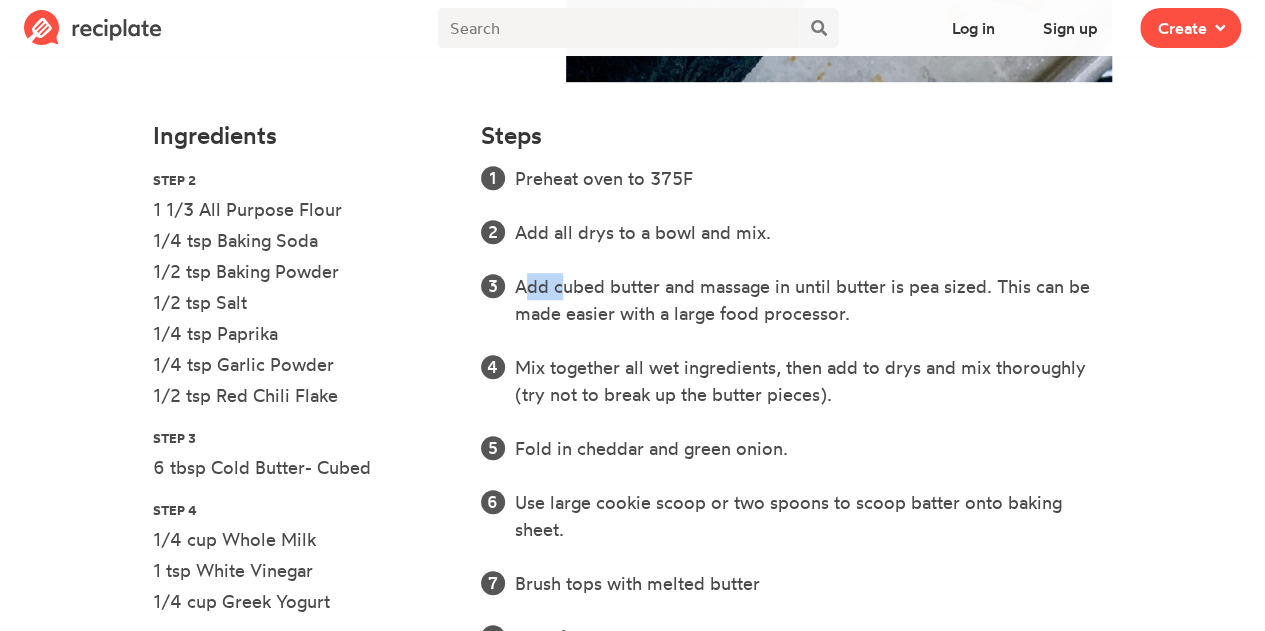 click on "Add cubed butter and massage in until butter is pea sized. This can be made easier with a large food processor." at bounding box center (813, 300) 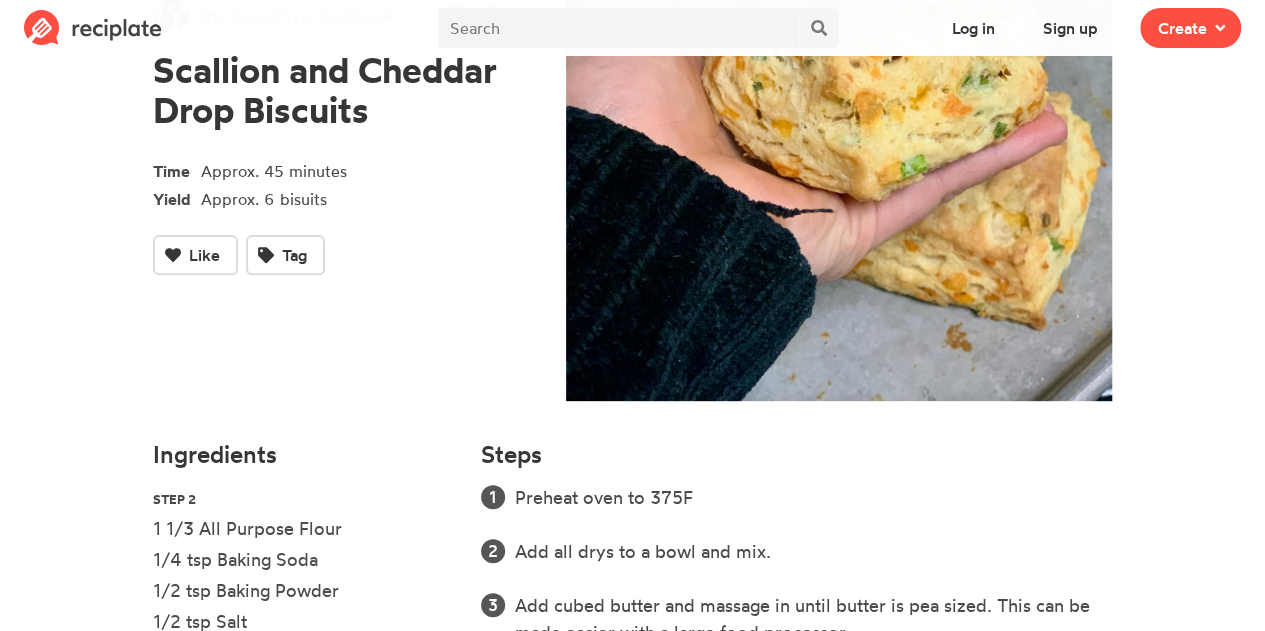 scroll, scrollTop: 0, scrollLeft: 0, axis: both 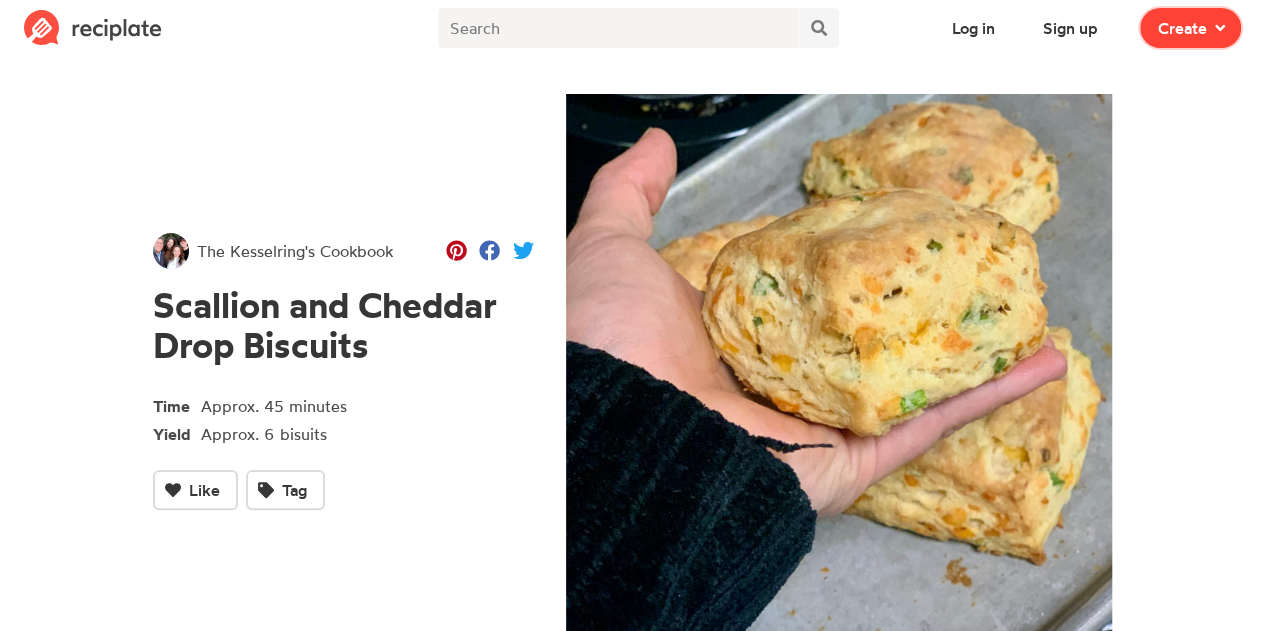 click on "Create" at bounding box center [1182, 28] 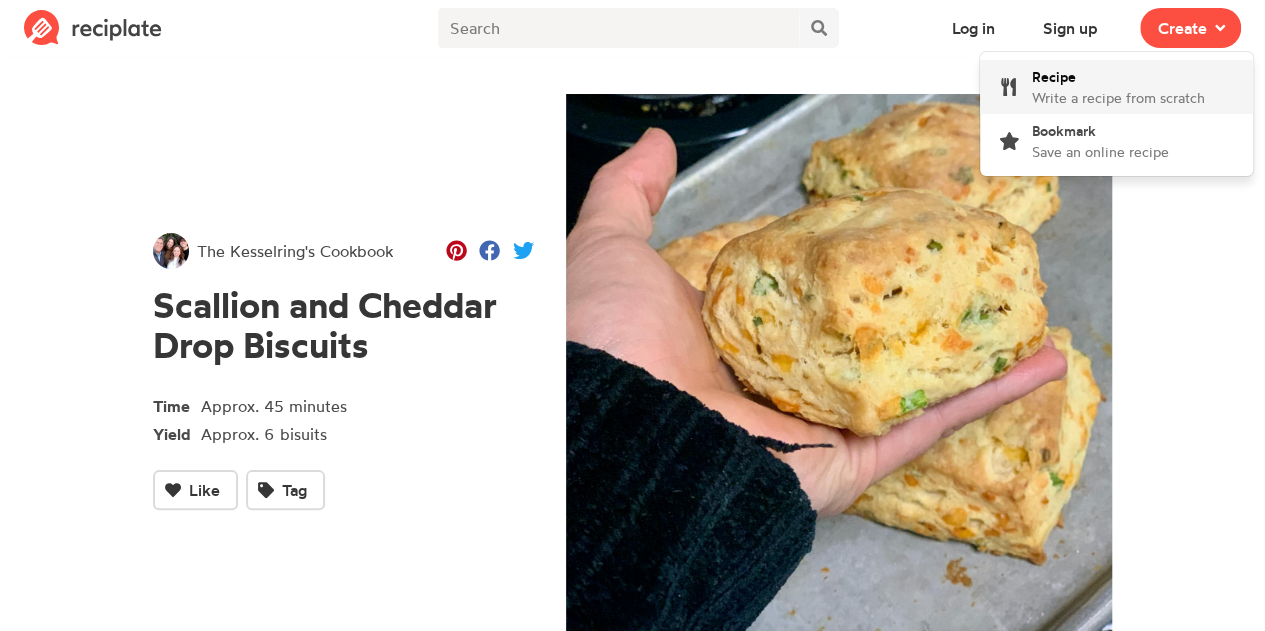 click on "Recipe  Write a recipe from scratch" at bounding box center [1118, 87] 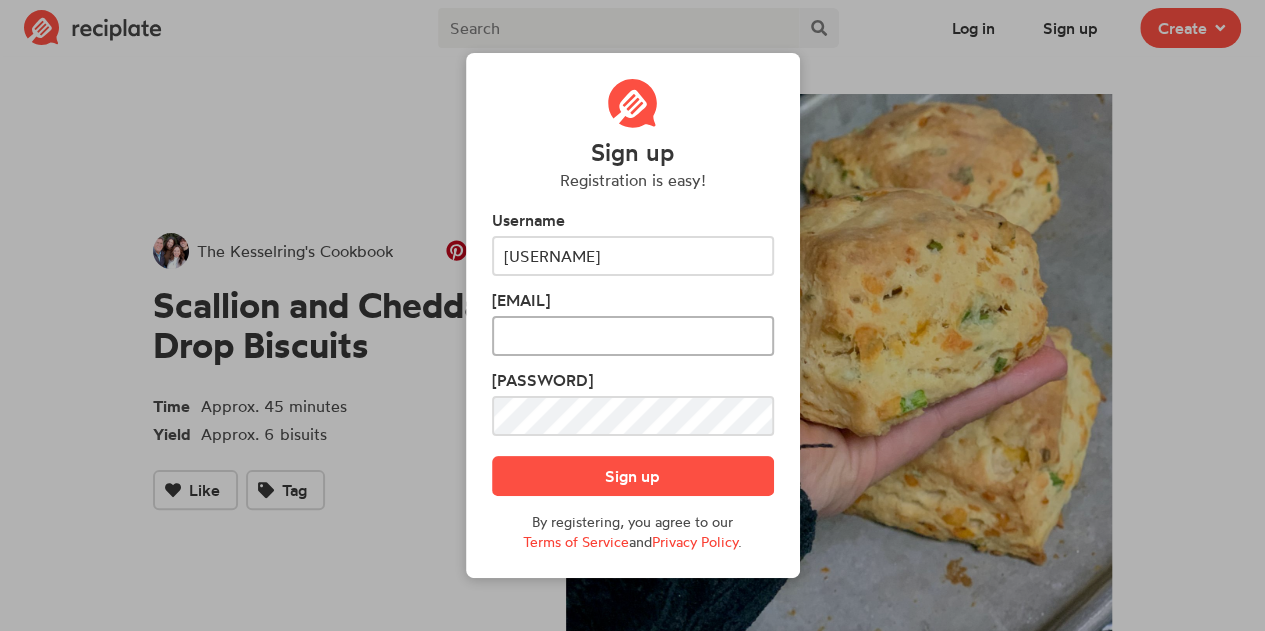 type on "smarx" 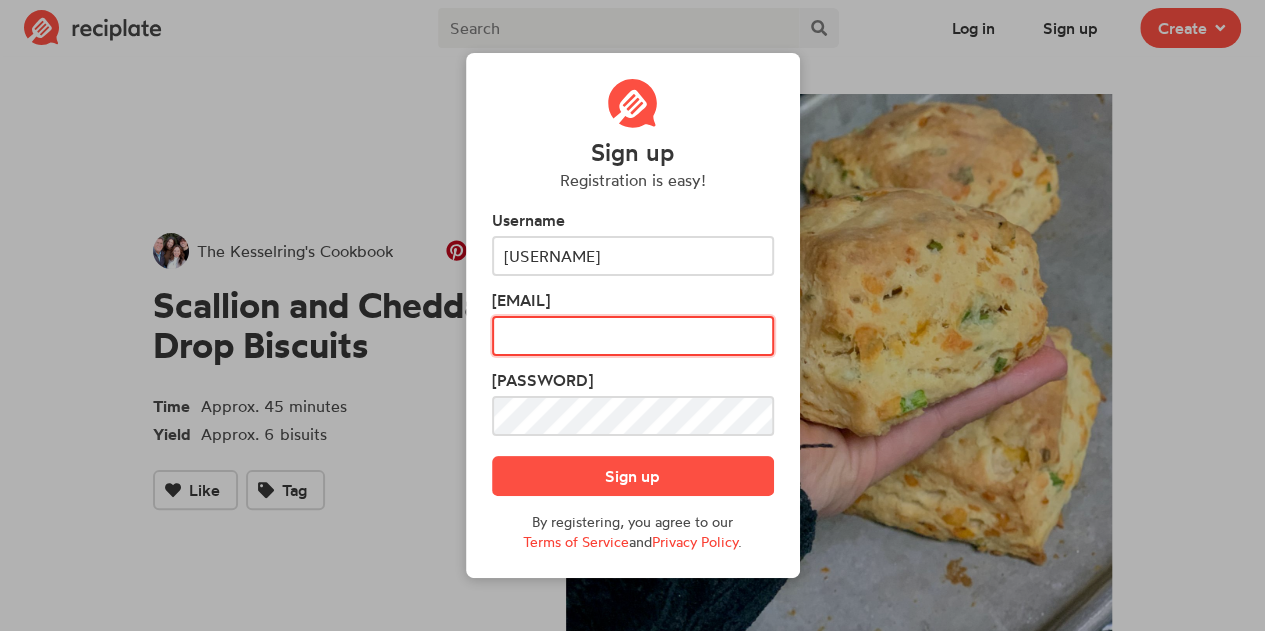click at bounding box center [633, 256] 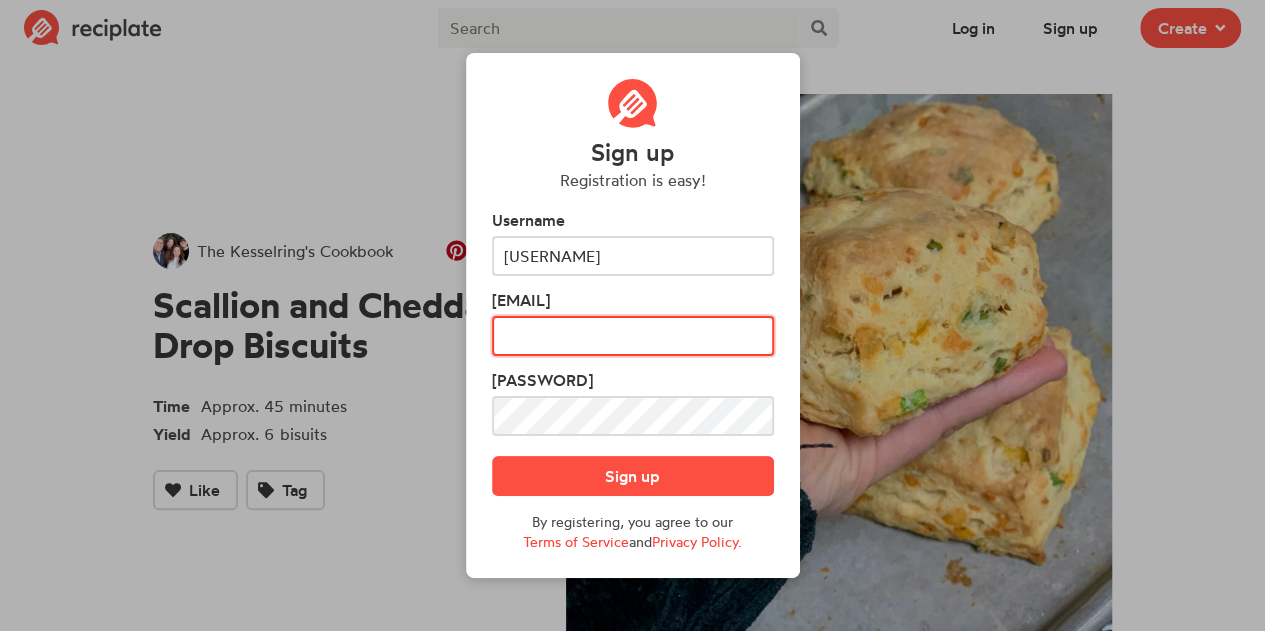 type on "shannonmarx5@gmail.com" 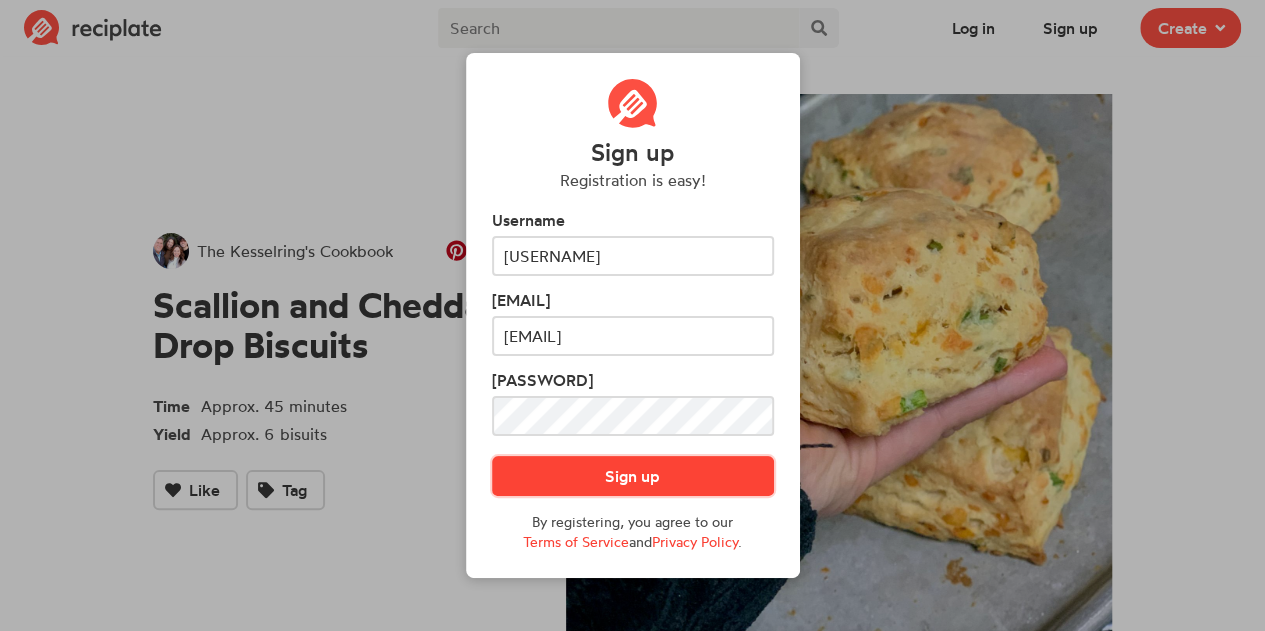 click on "Sign up" at bounding box center [633, 476] 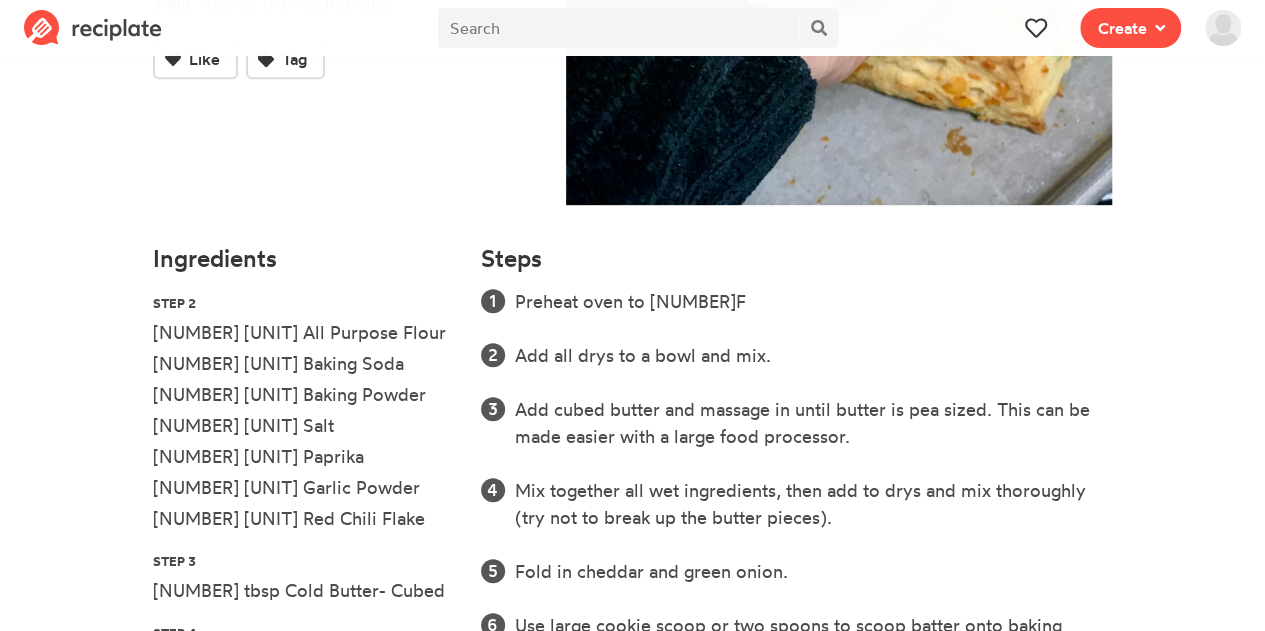 scroll, scrollTop: 432, scrollLeft: 0, axis: vertical 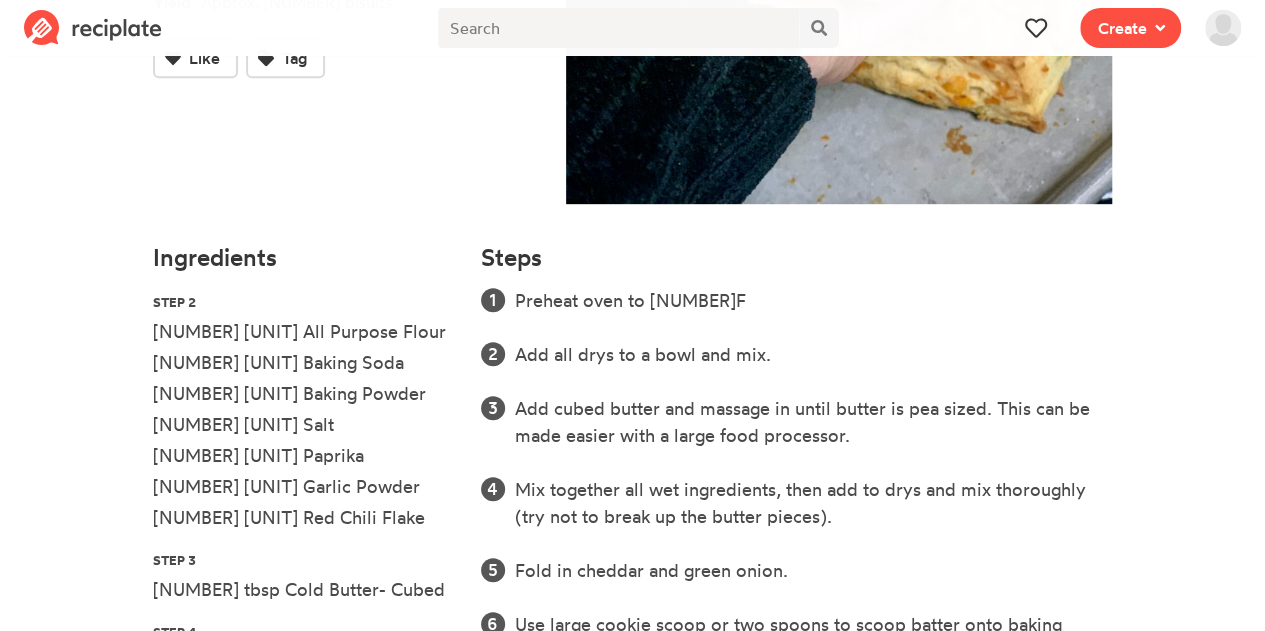 click on "Add all drys to a bowl and mix." at bounding box center [813, 354] 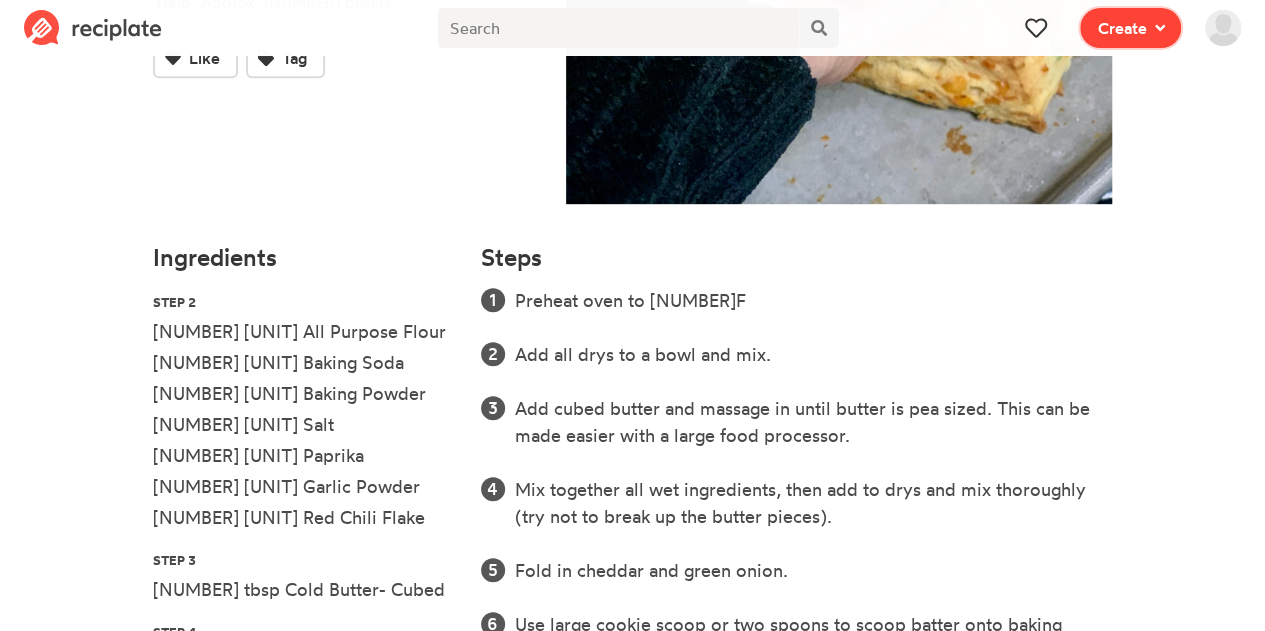 click on "Create" at bounding box center [1122, 28] 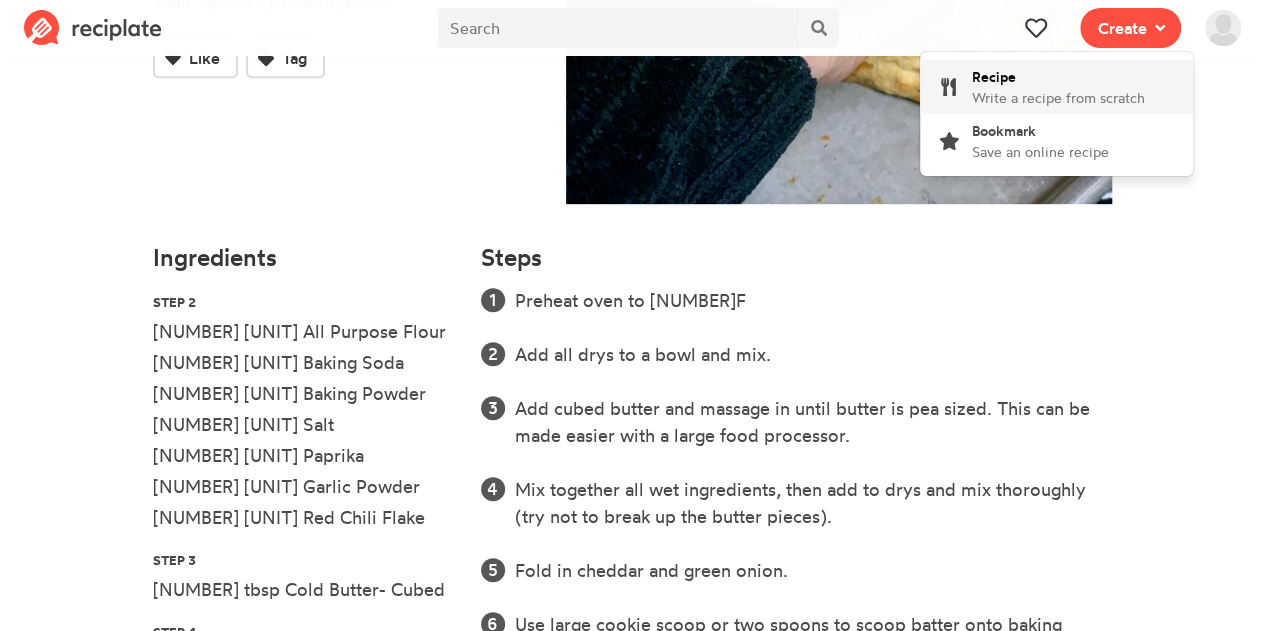 click on "Recipe  Write a recipe from scratch" at bounding box center [1058, 87] 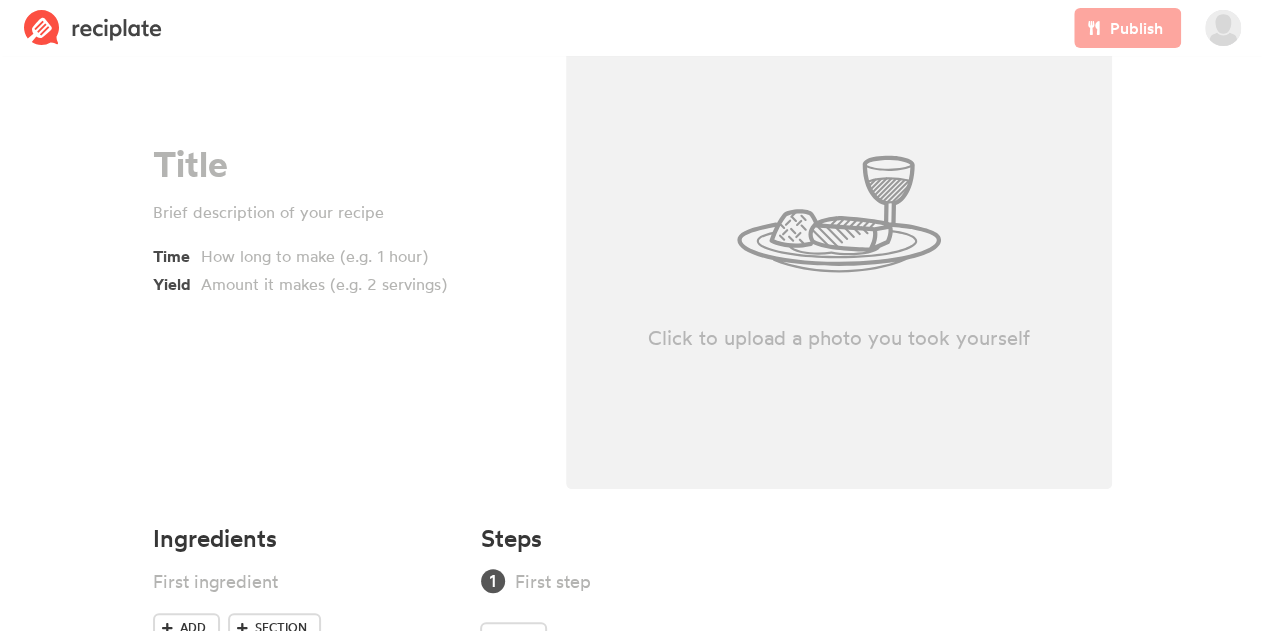 scroll, scrollTop: 228, scrollLeft: 0, axis: vertical 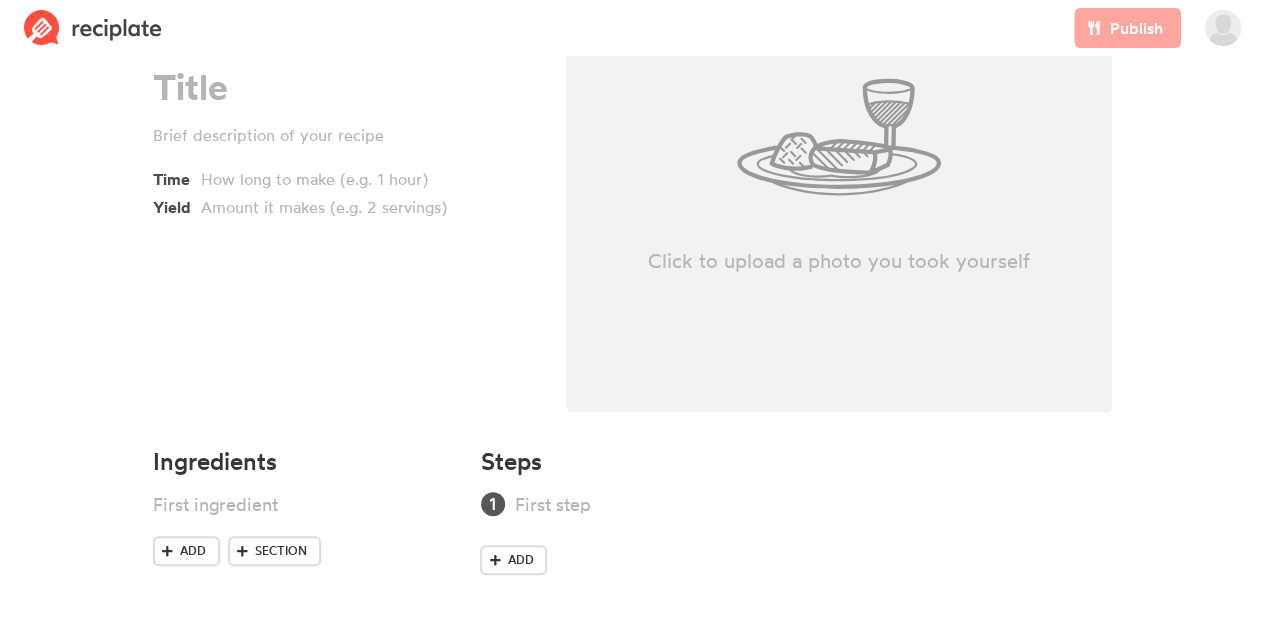 click at bounding box center [813, 504] 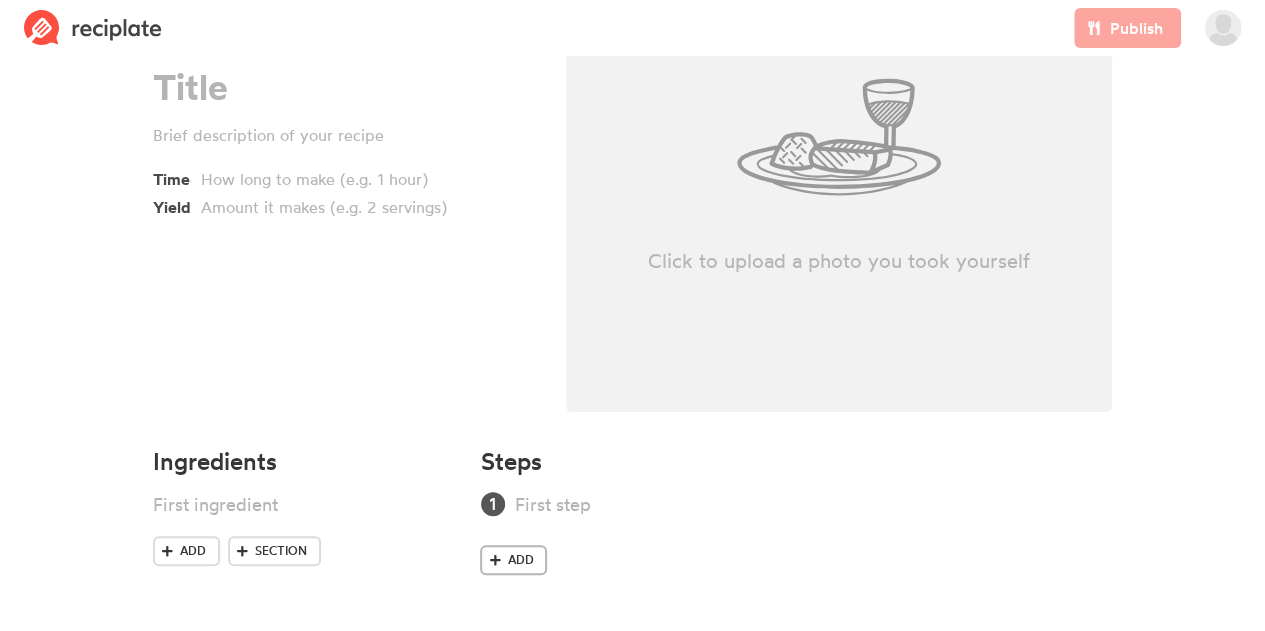 click on "Add" at bounding box center (513, 560) 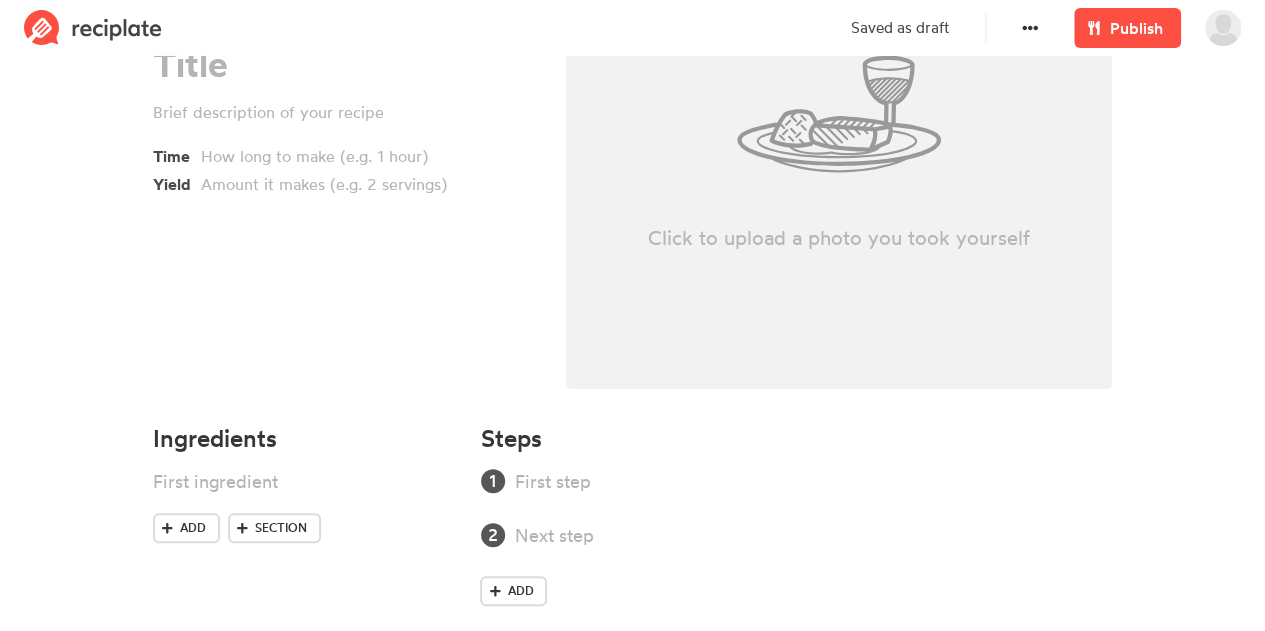 scroll, scrollTop: 278, scrollLeft: 0, axis: vertical 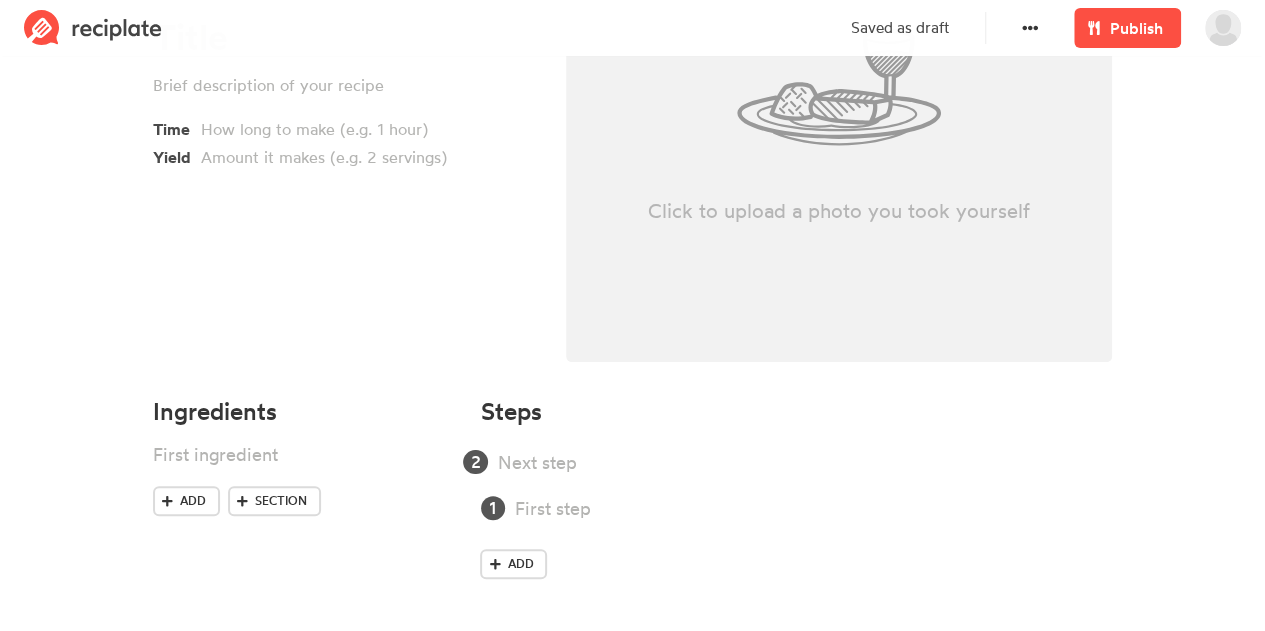drag, startPoint x: 1075, startPoint y: 515, endPoint x: 1056, endPoint y: 458, distance: 60.083275 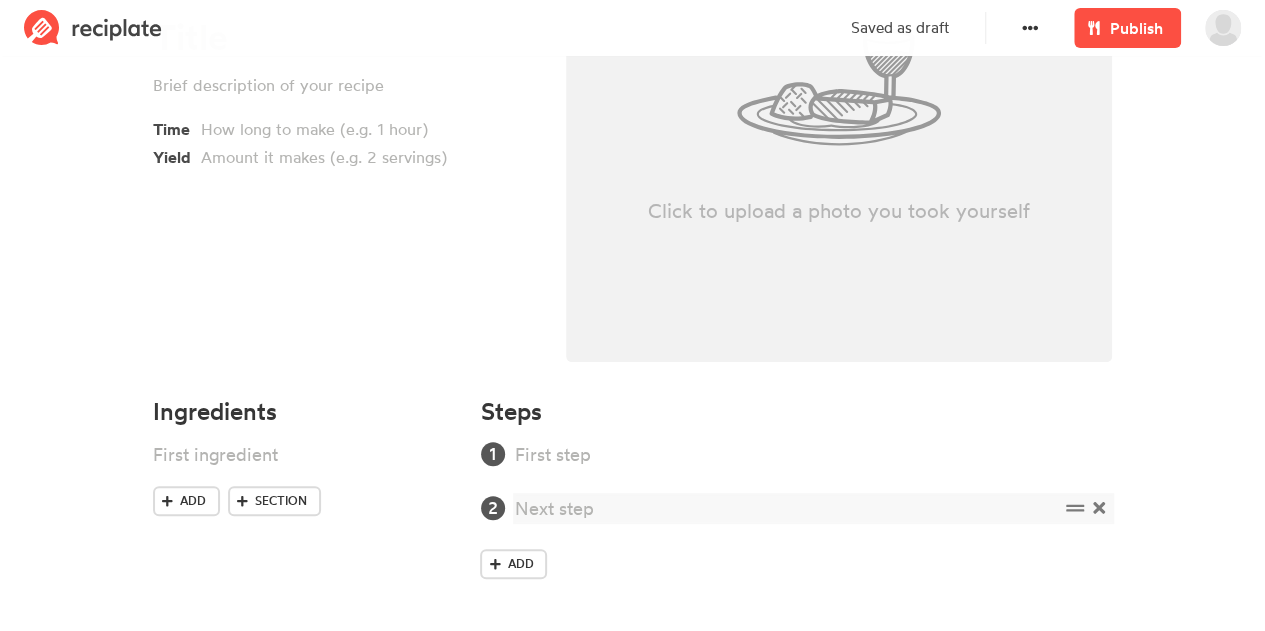 click at bounding box center (1099, 454) 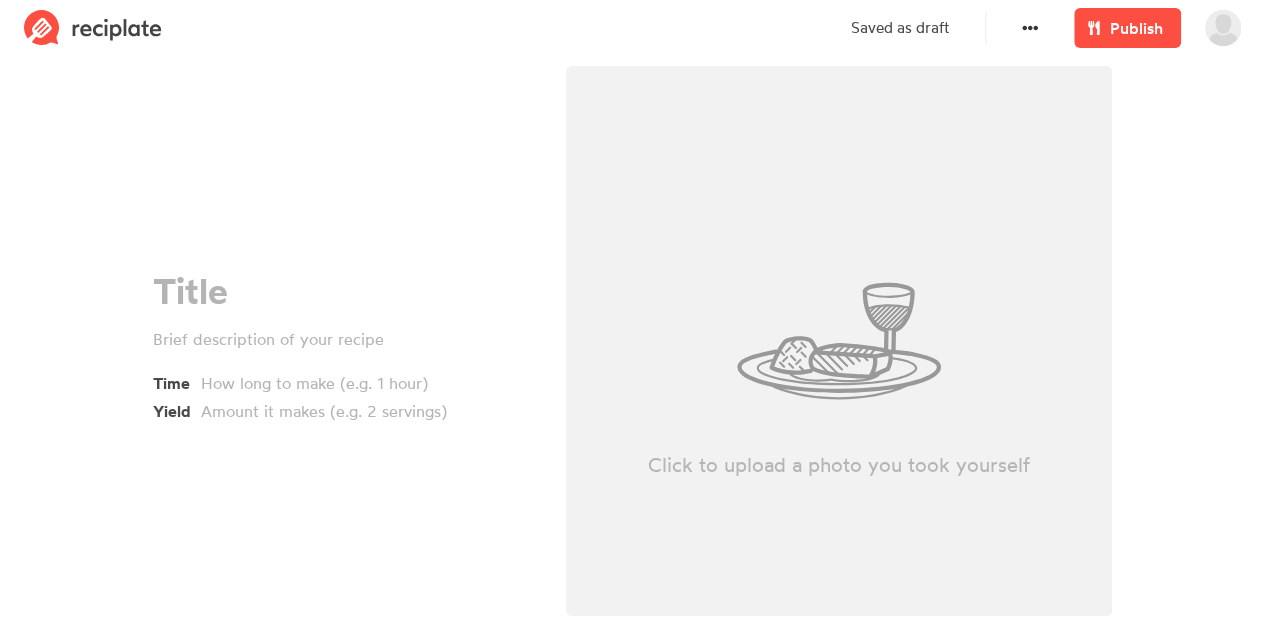 scroll, scrollTop: 0, scrollLeft: 0, axis: both 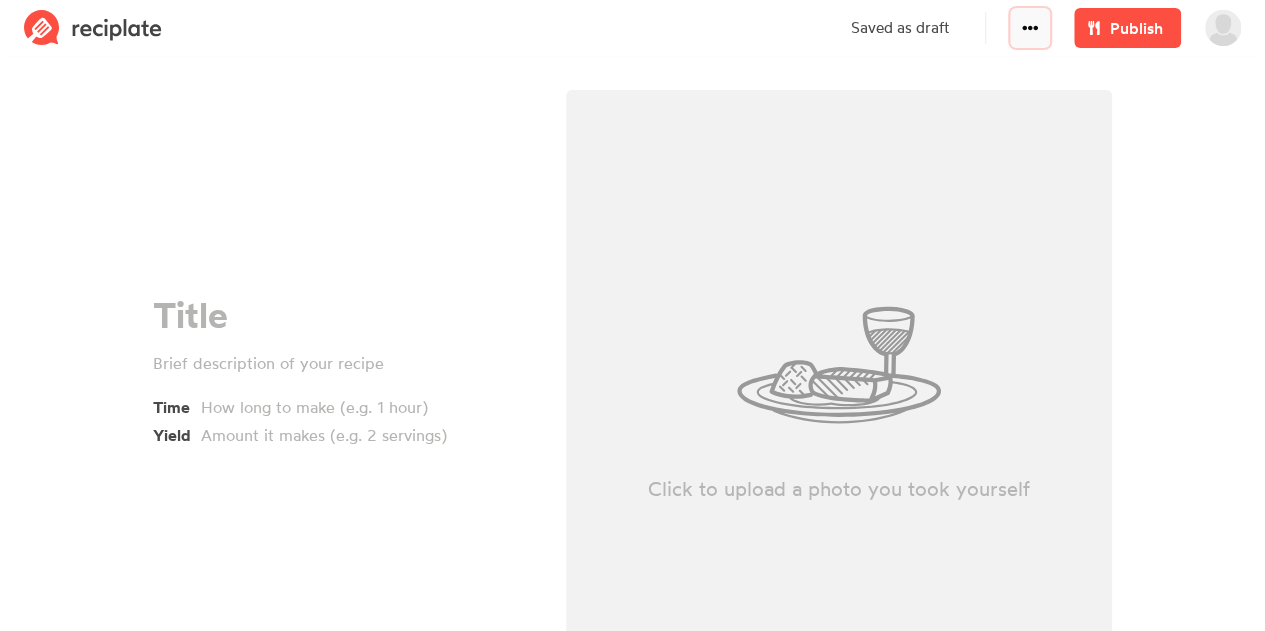 click at bounding box center [1030, 28] 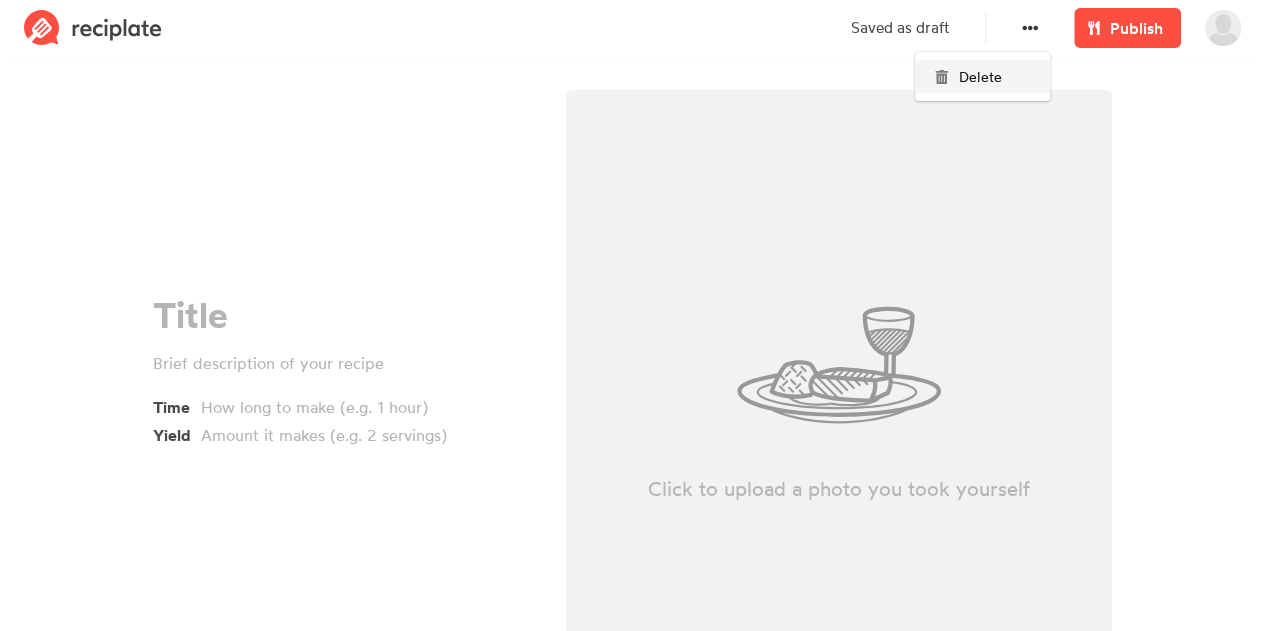 click on "Delete" at bounding box center [982, 76] 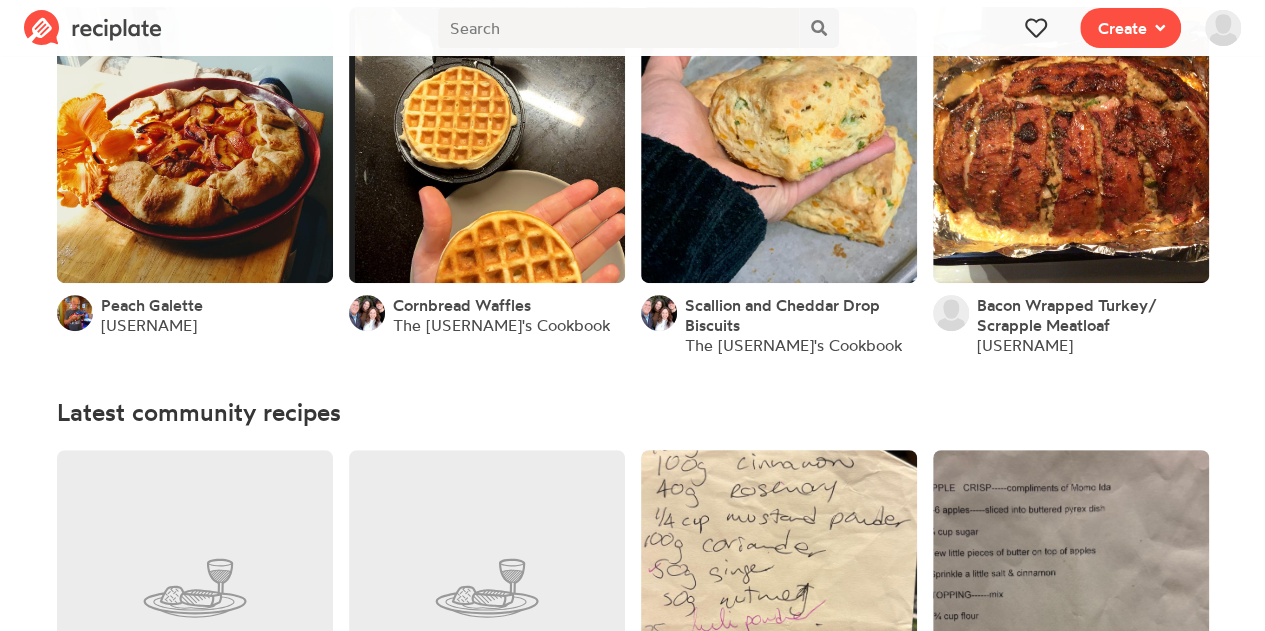 scroll, scrollTop: 240, scrollLeft: 0, axis: vertical 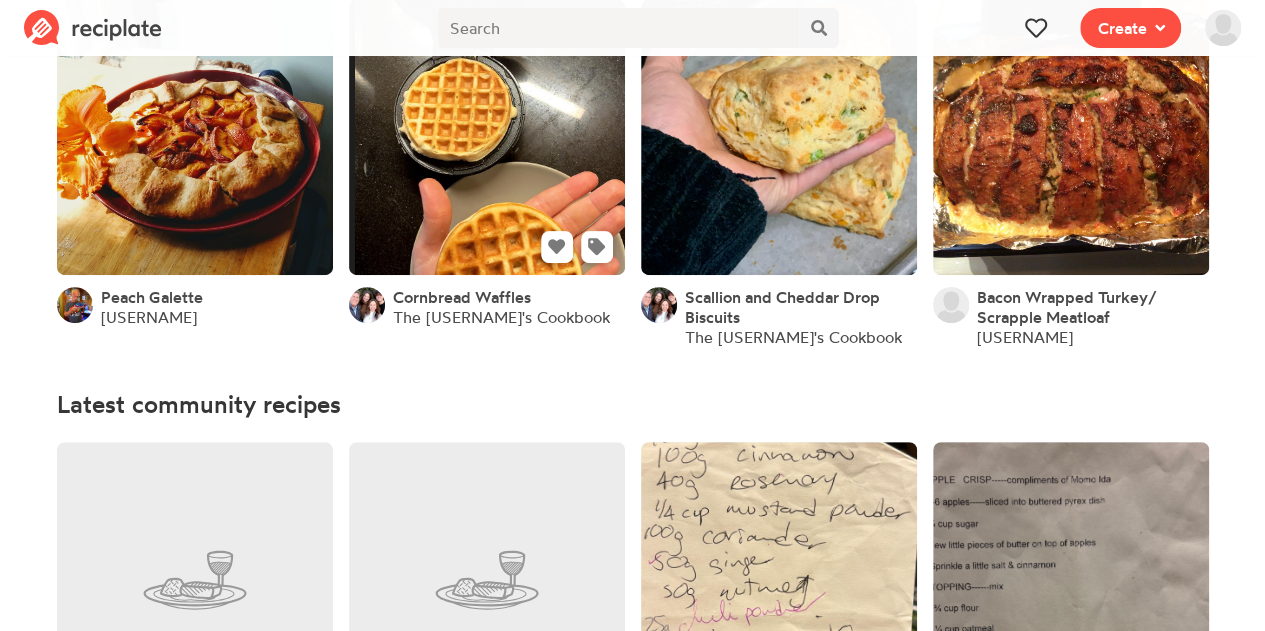 click at bounding box center [487, 137] 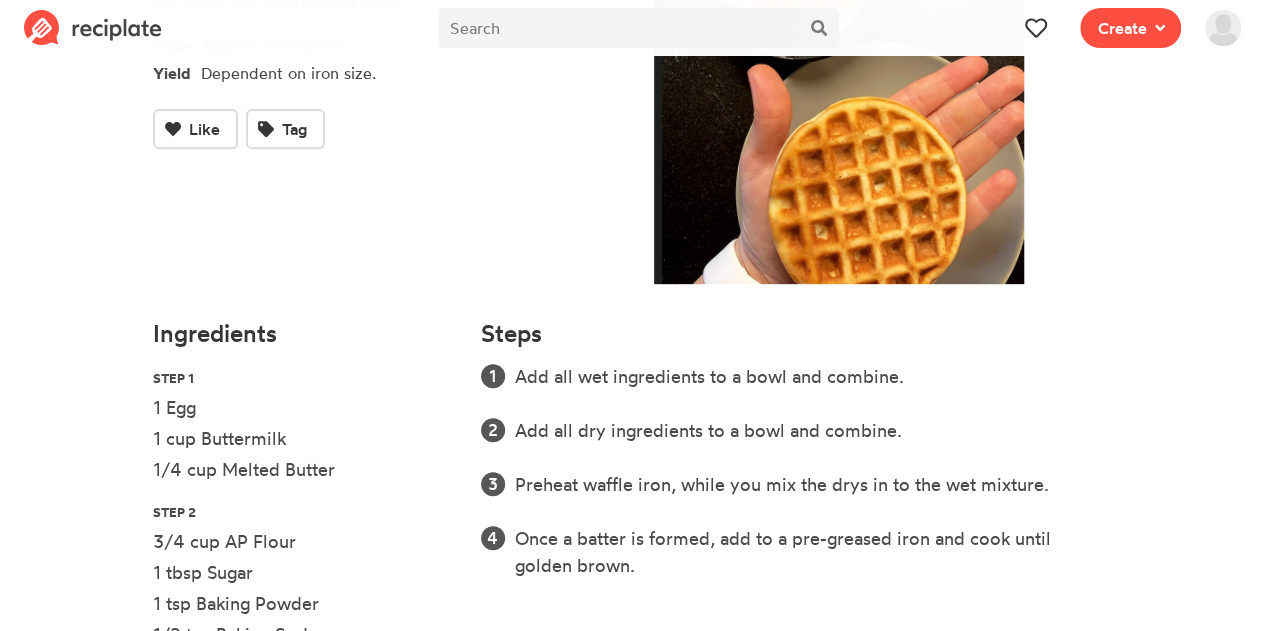 scroll, scrollTop: 0, scrollLeft: 0, axis: both 